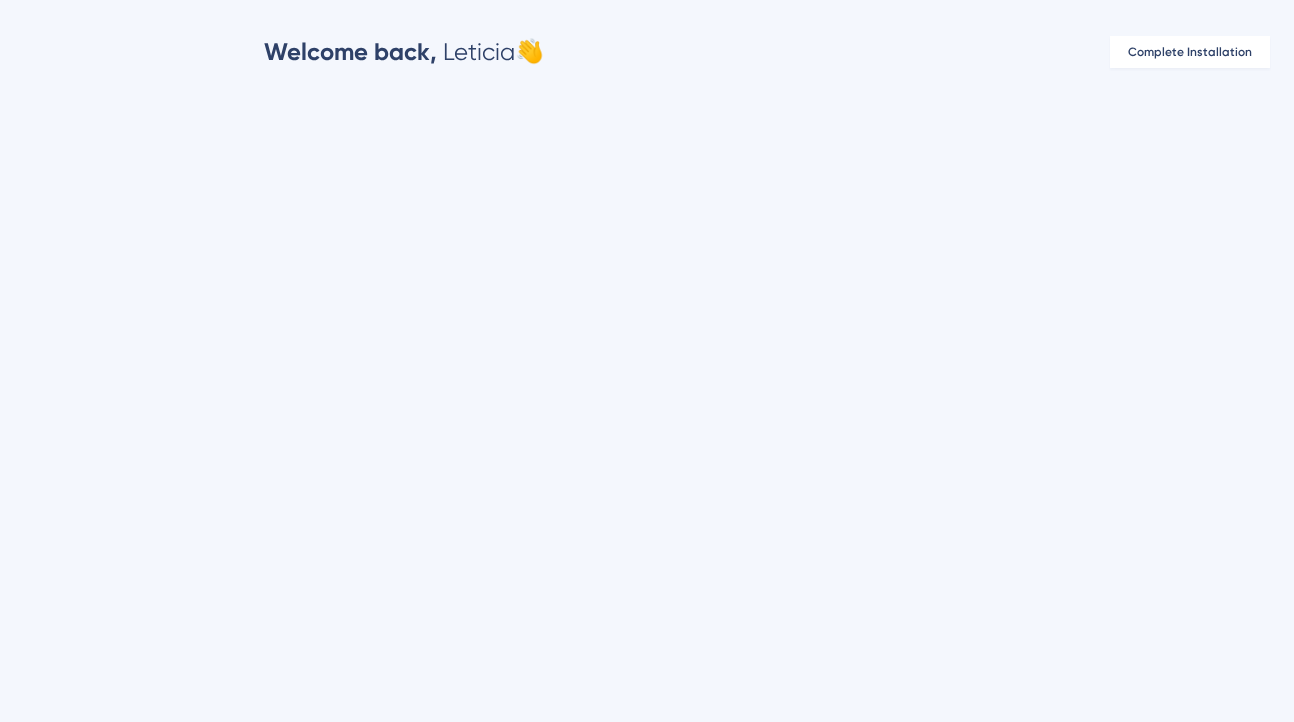scroll, scrollTop: 0, scrollLeft: 0, axis: both 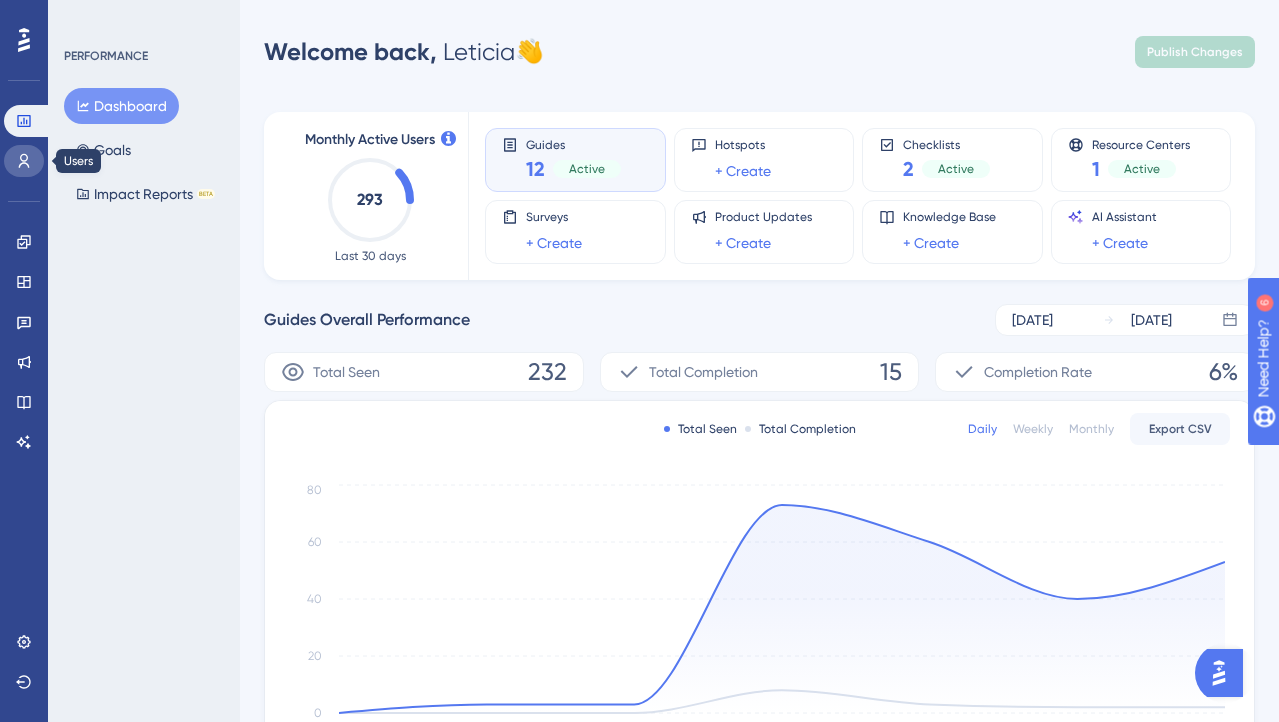 click 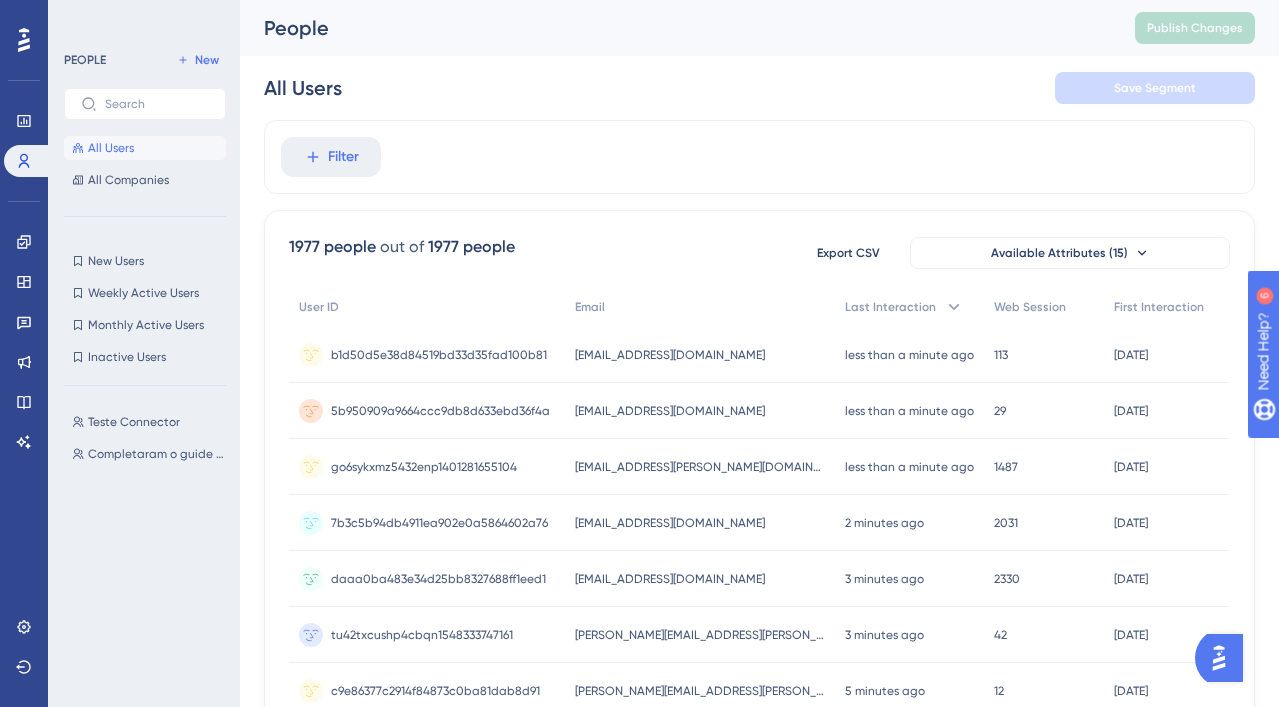 scroll, scrollTop: 0, scrollLeft: 0, axis: both 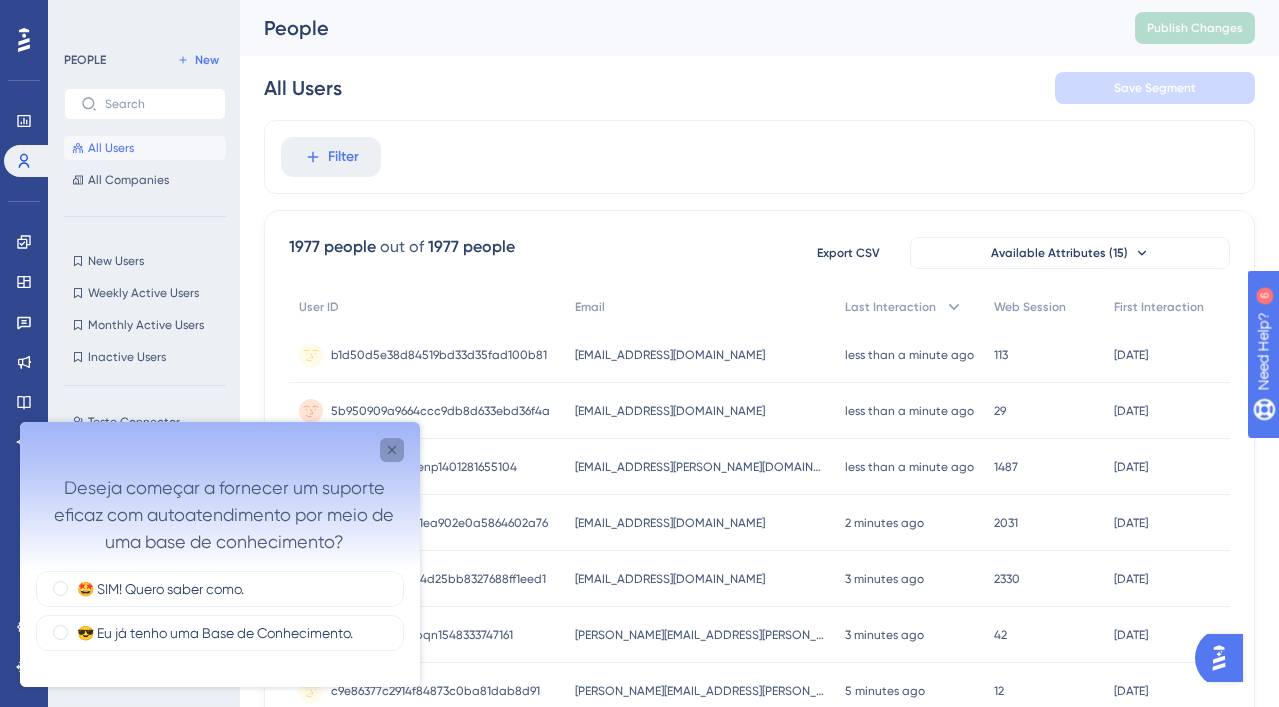 click 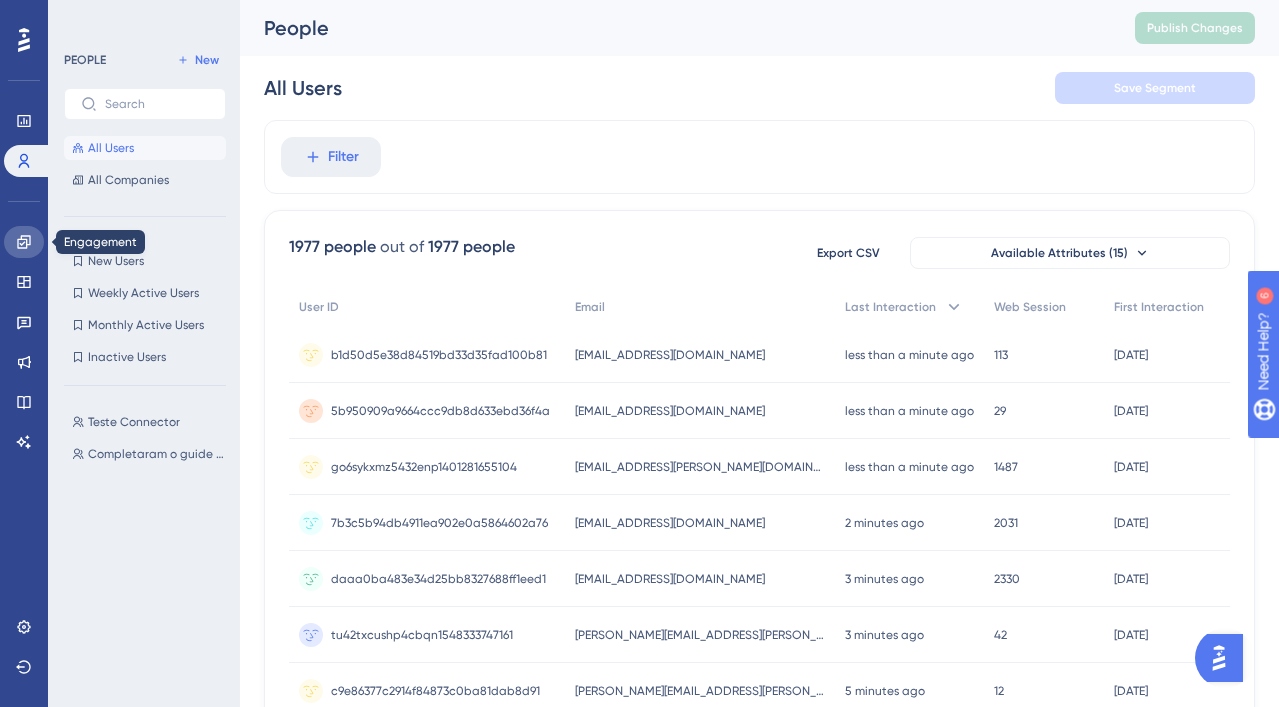 click 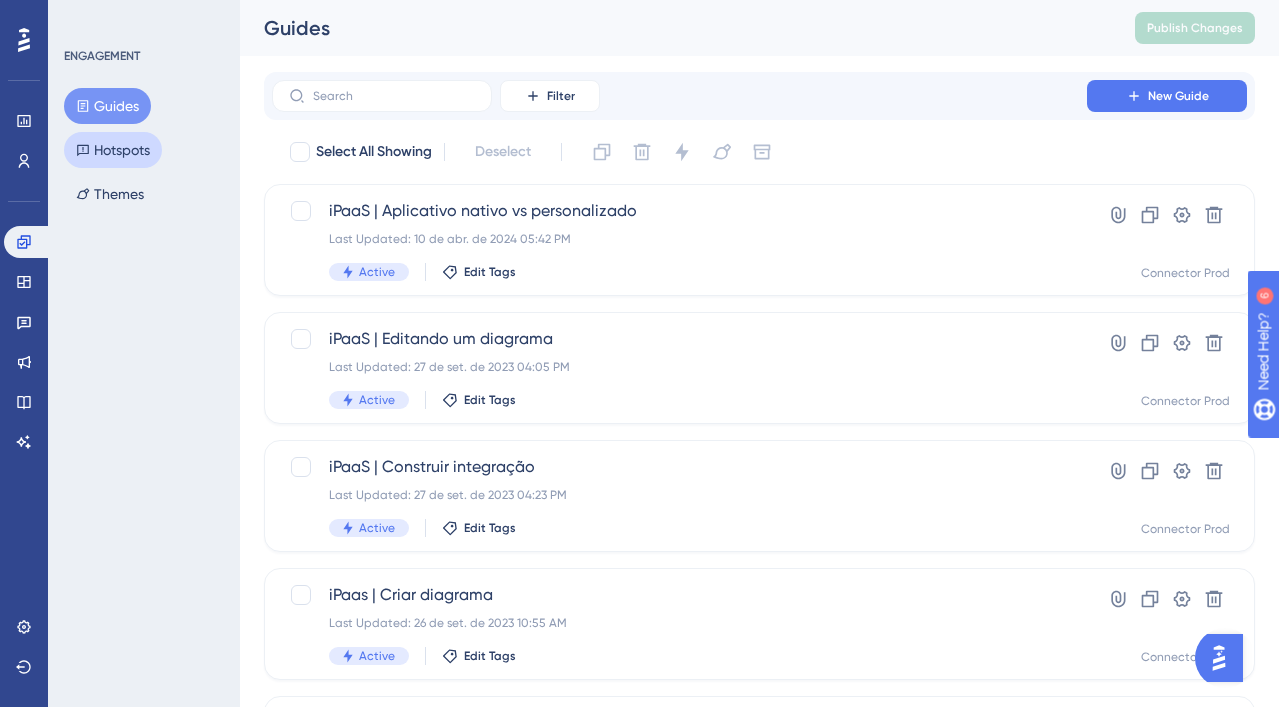 click on "Hotspots" at bounding box center [113, 150] 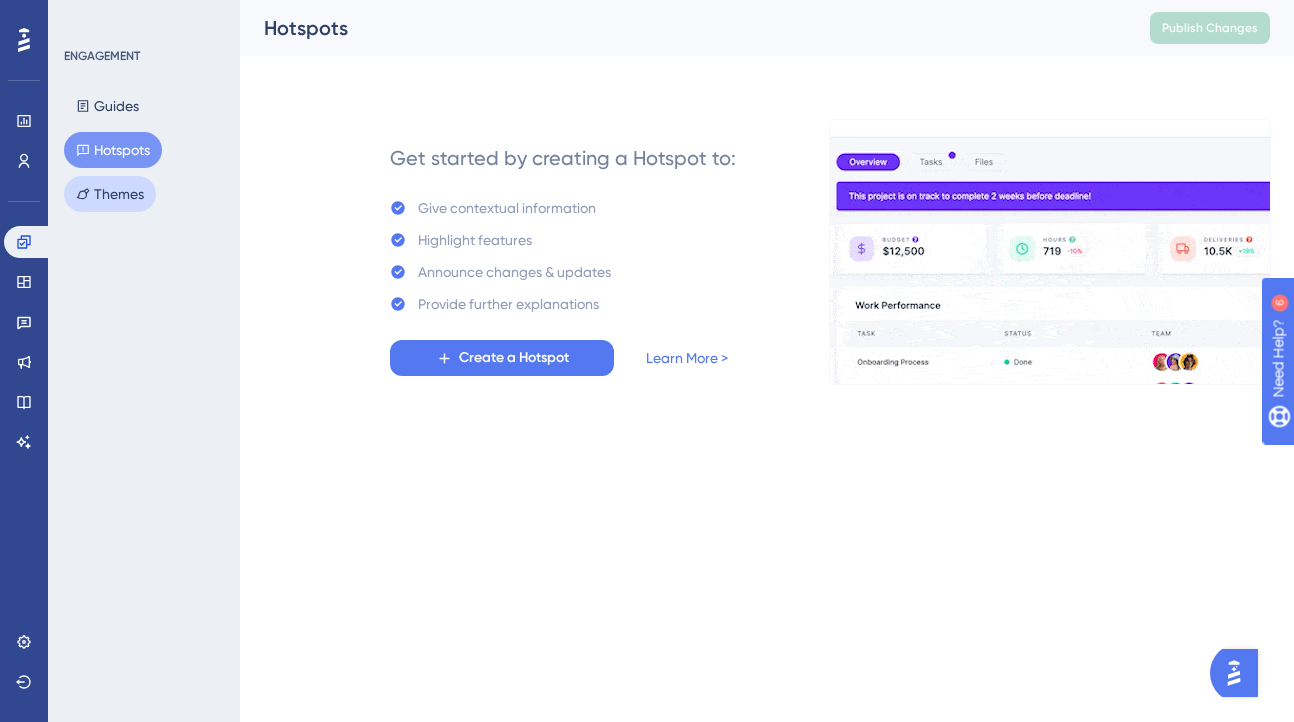 click on "Themes" at bounding box center [110, 194] 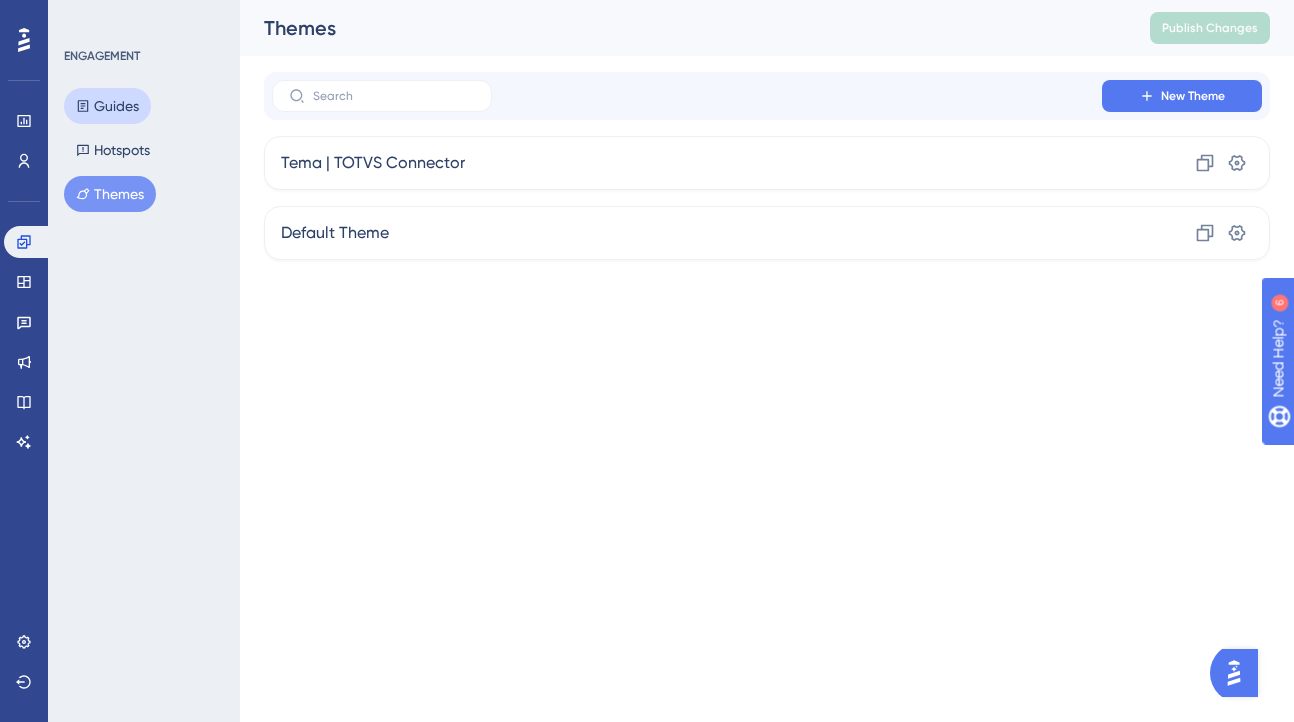 click on "Guides" at bounding box center [107, 106] 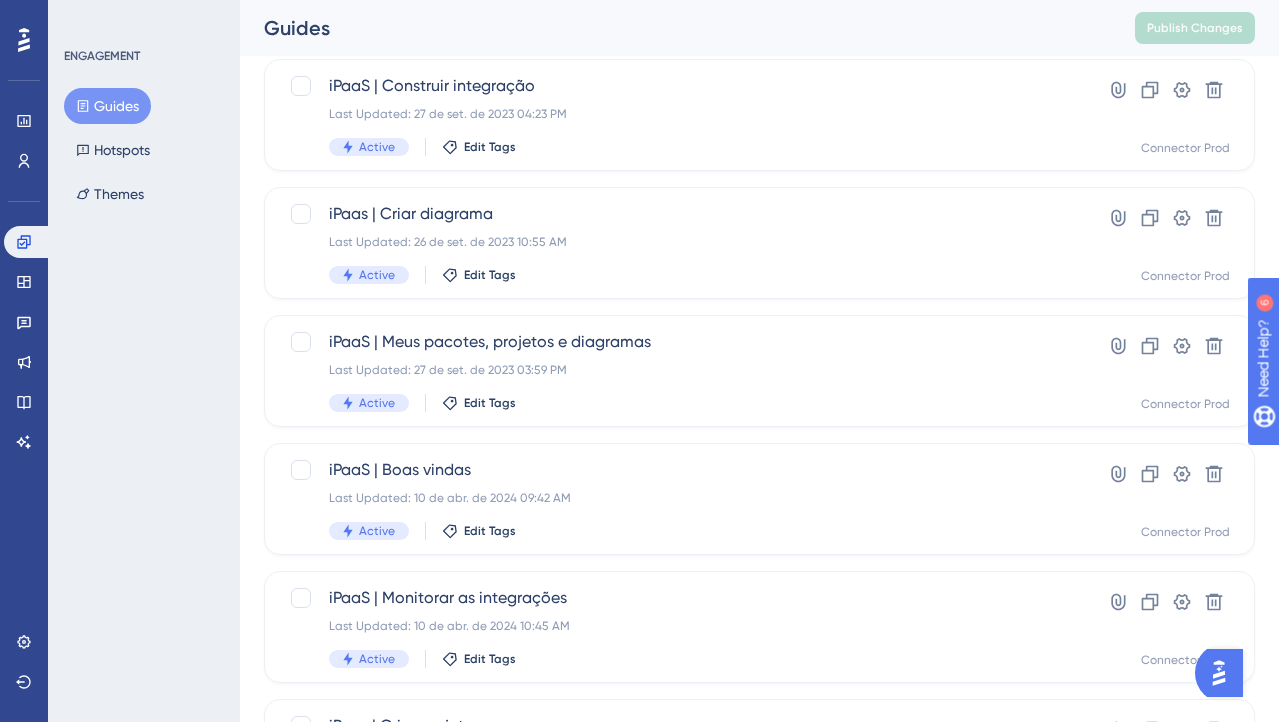scroll, scrollTop: 396, scrollLeft: 0, axis: vertical 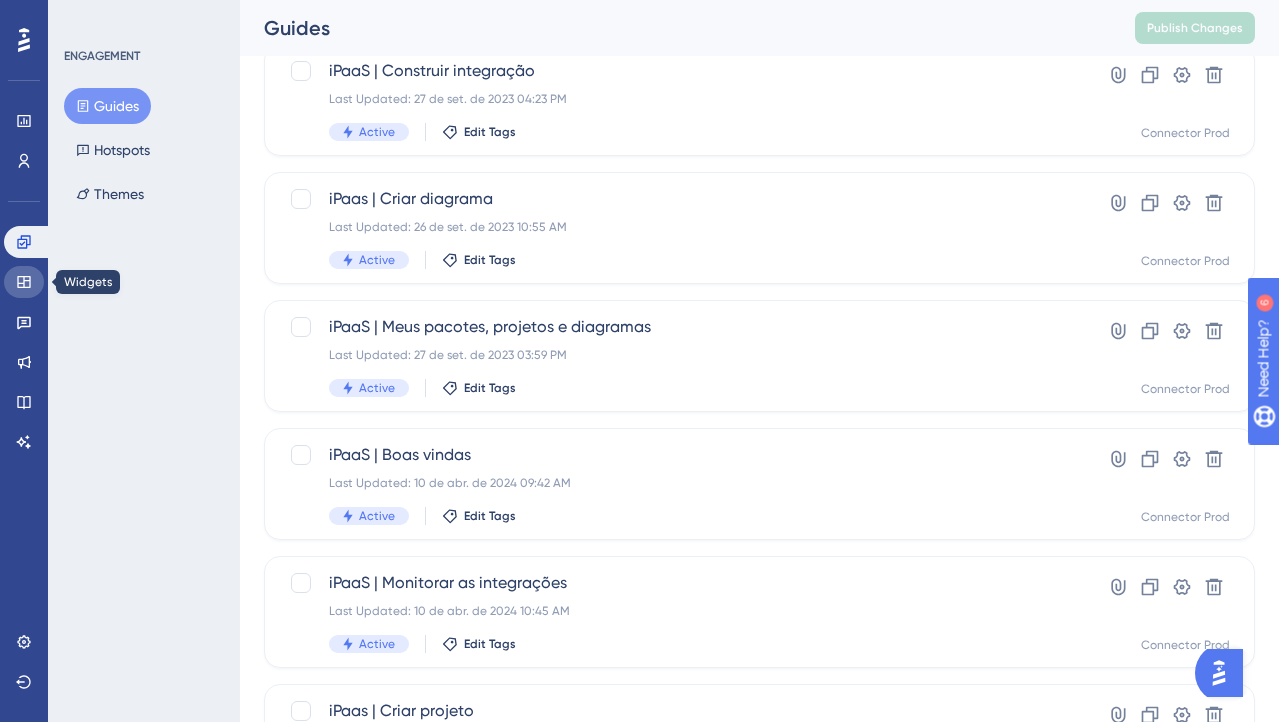 click 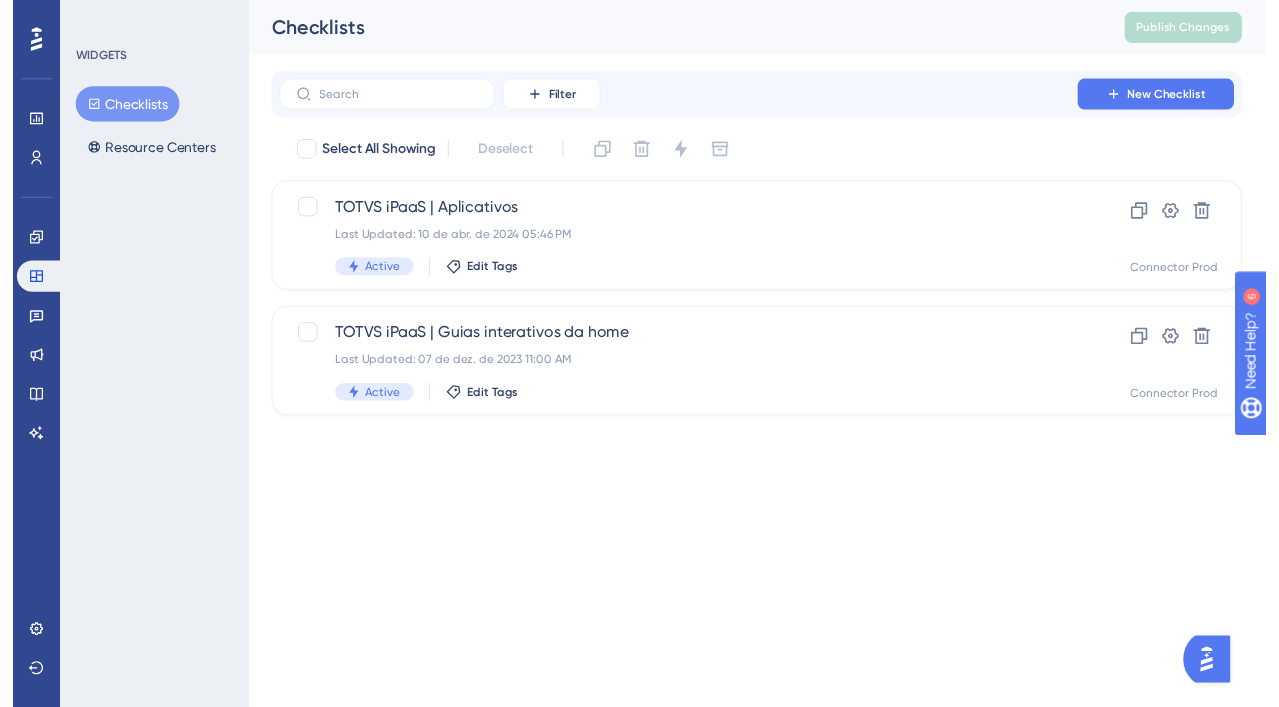 scroll, scrollTop: 0, scrollLeft: 0, axis: both 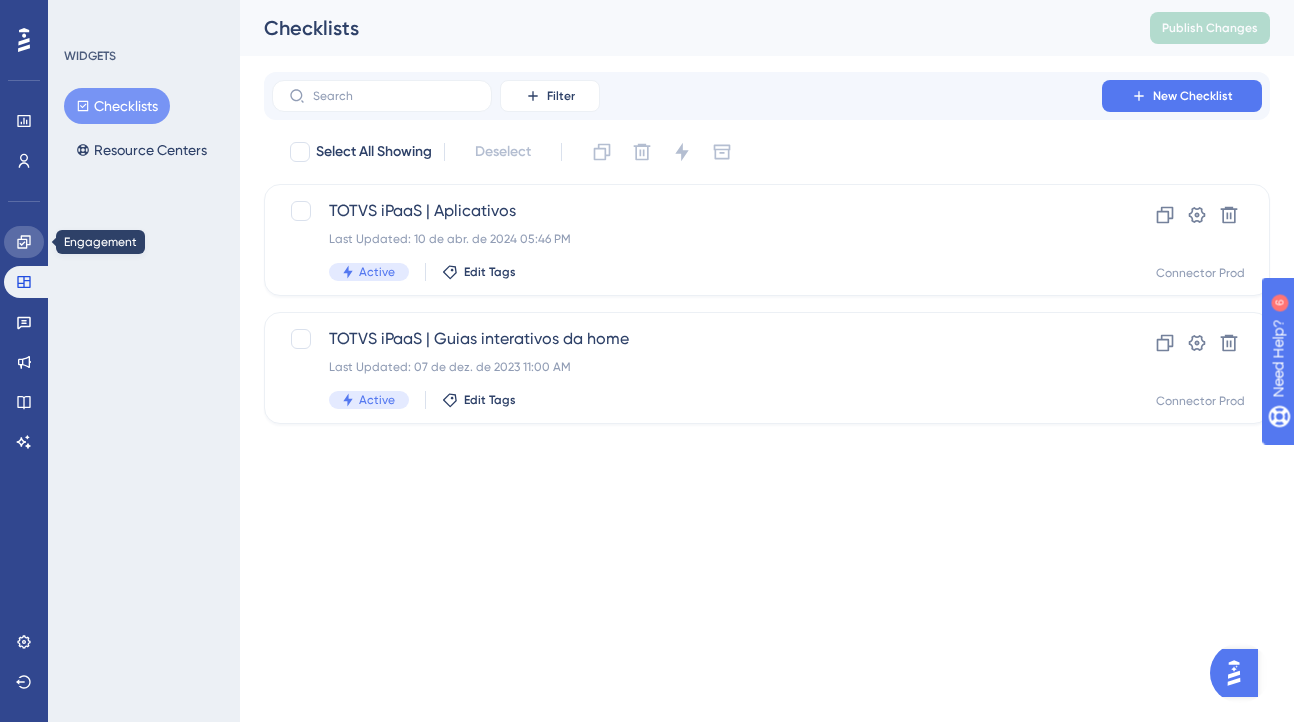 click 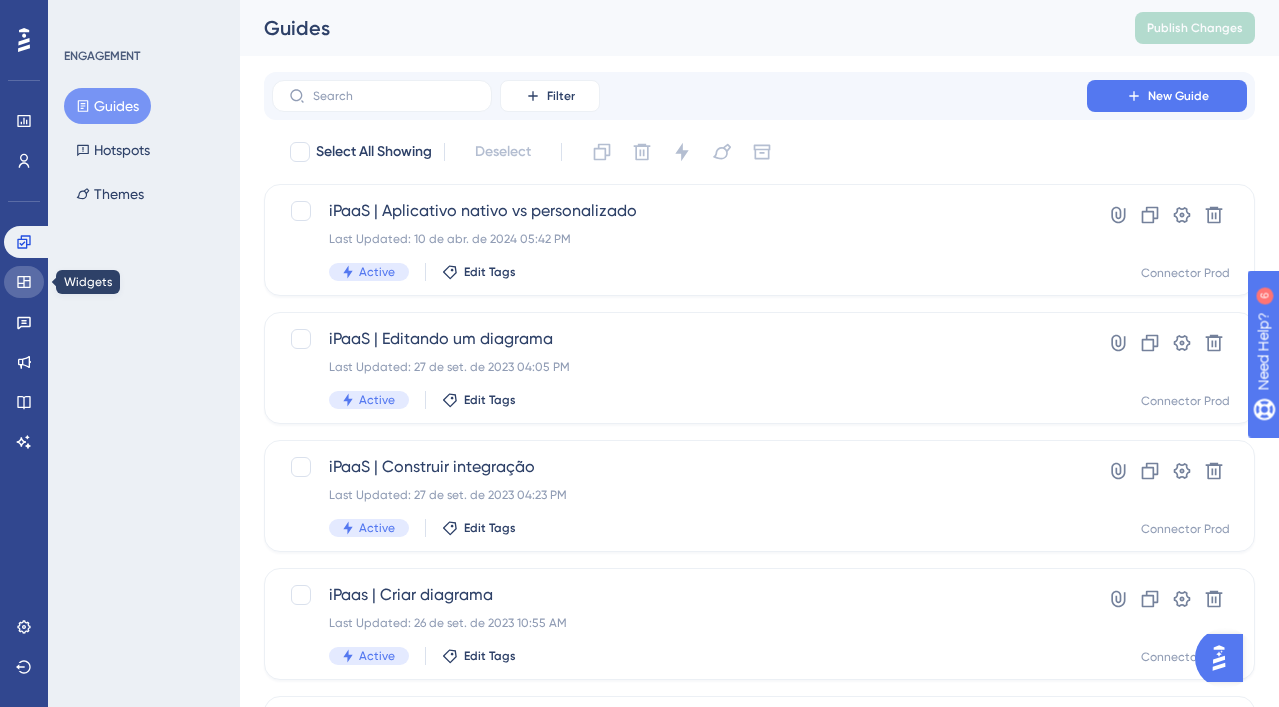 click at bounding box center (24, 282) 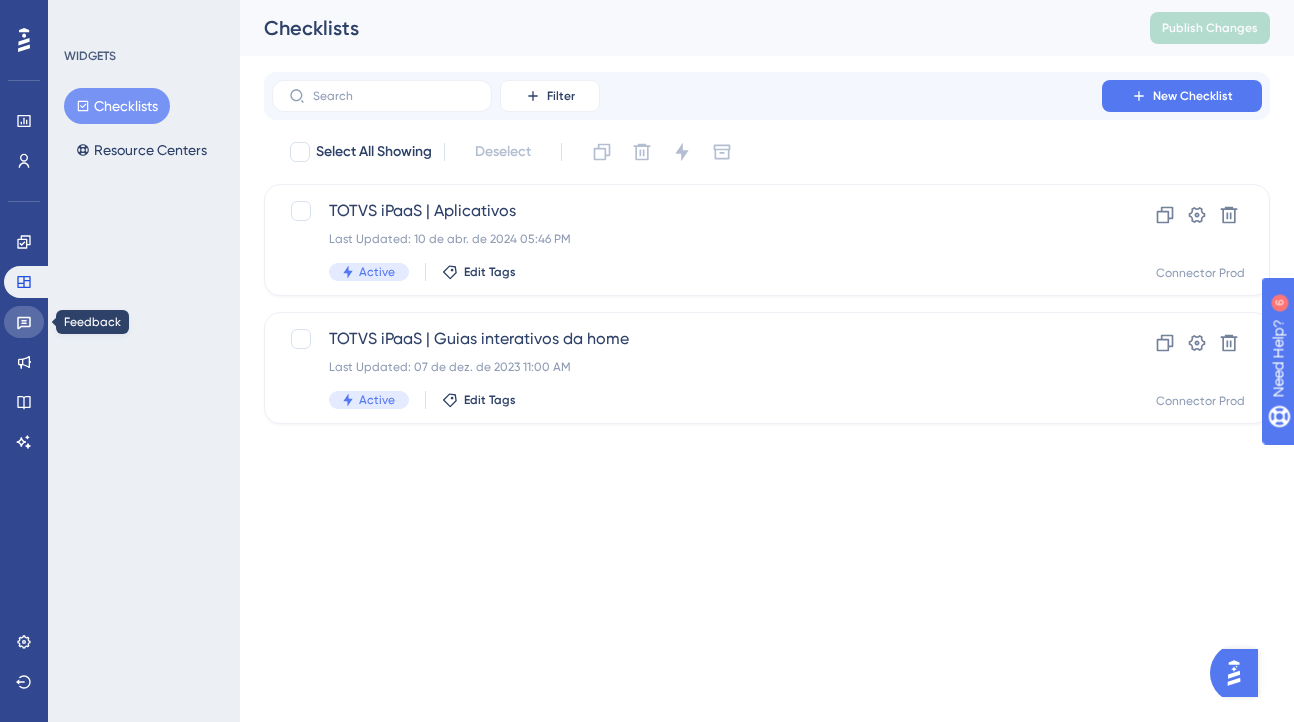 click at bounding box center [24, 322] 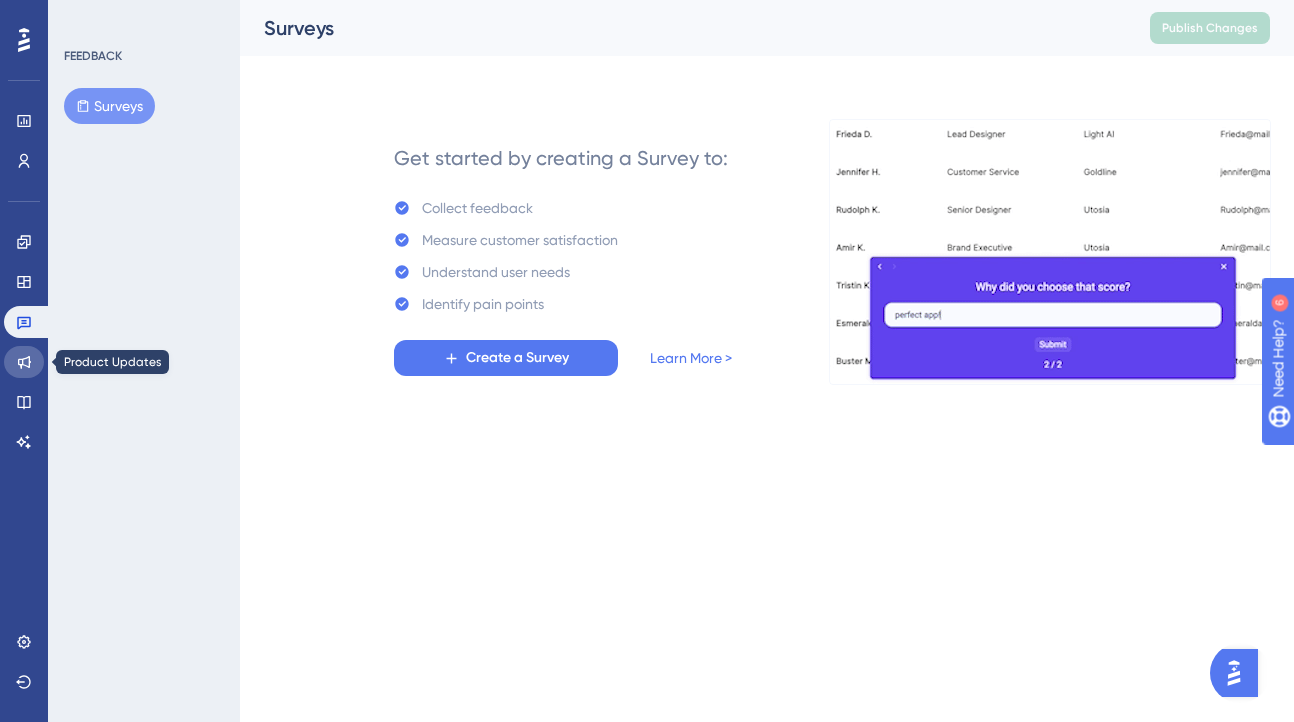 click 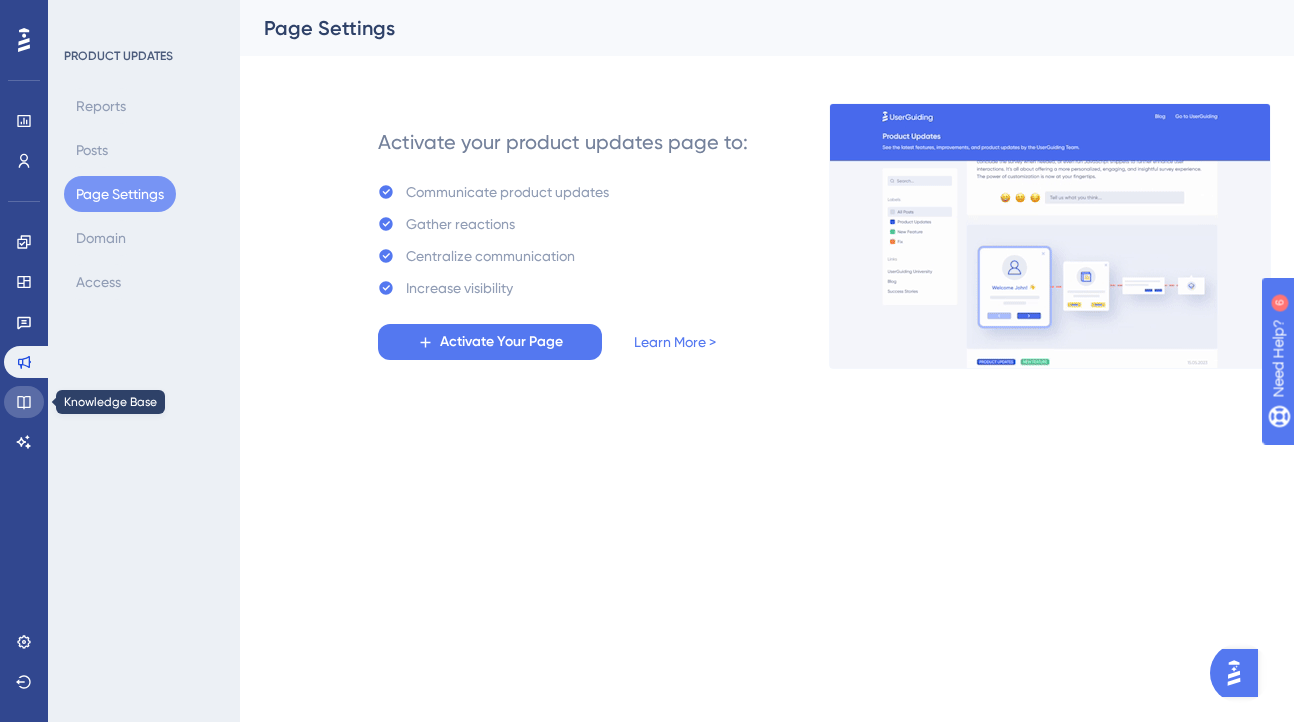 click 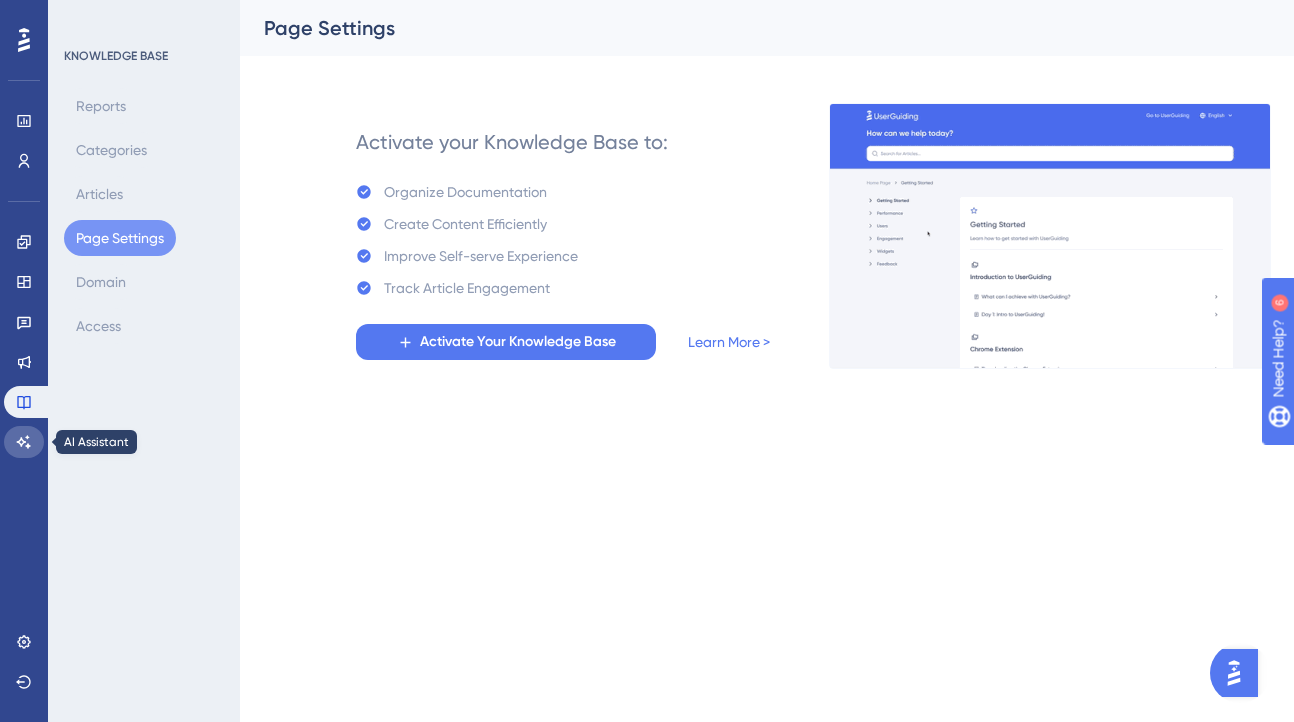 click at bounding box center (24, 442) 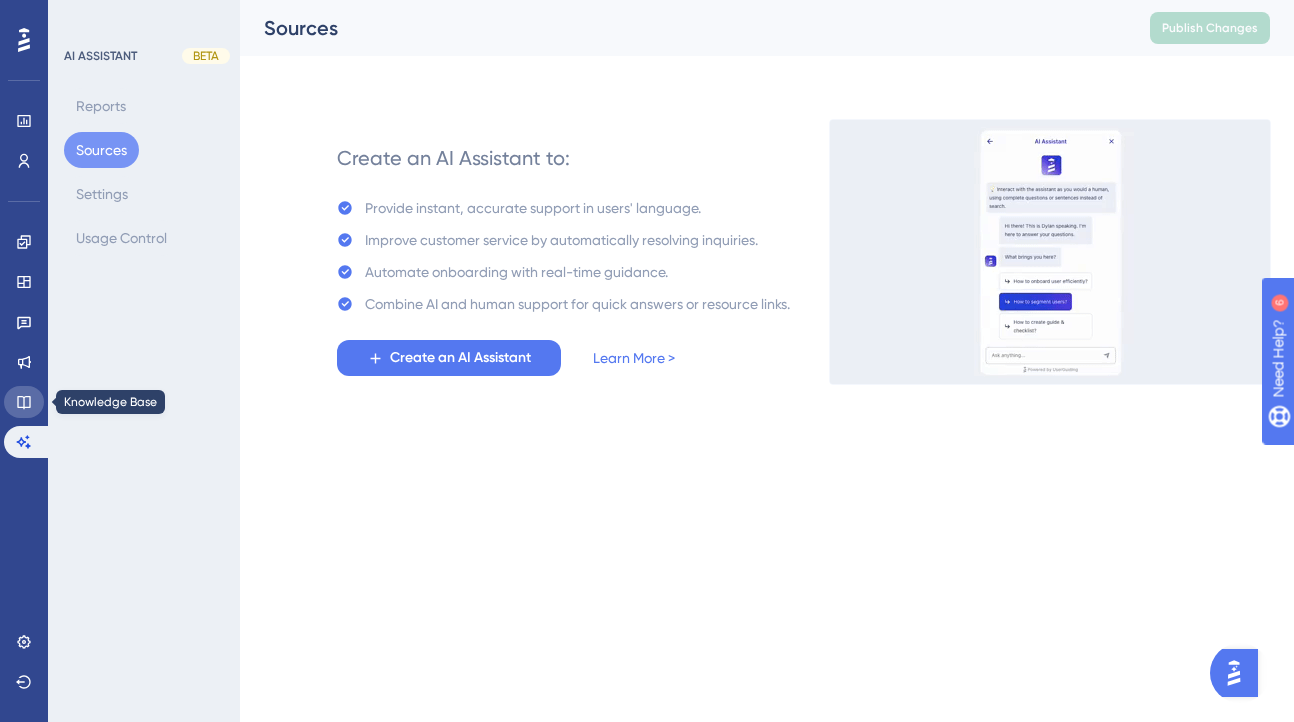 click 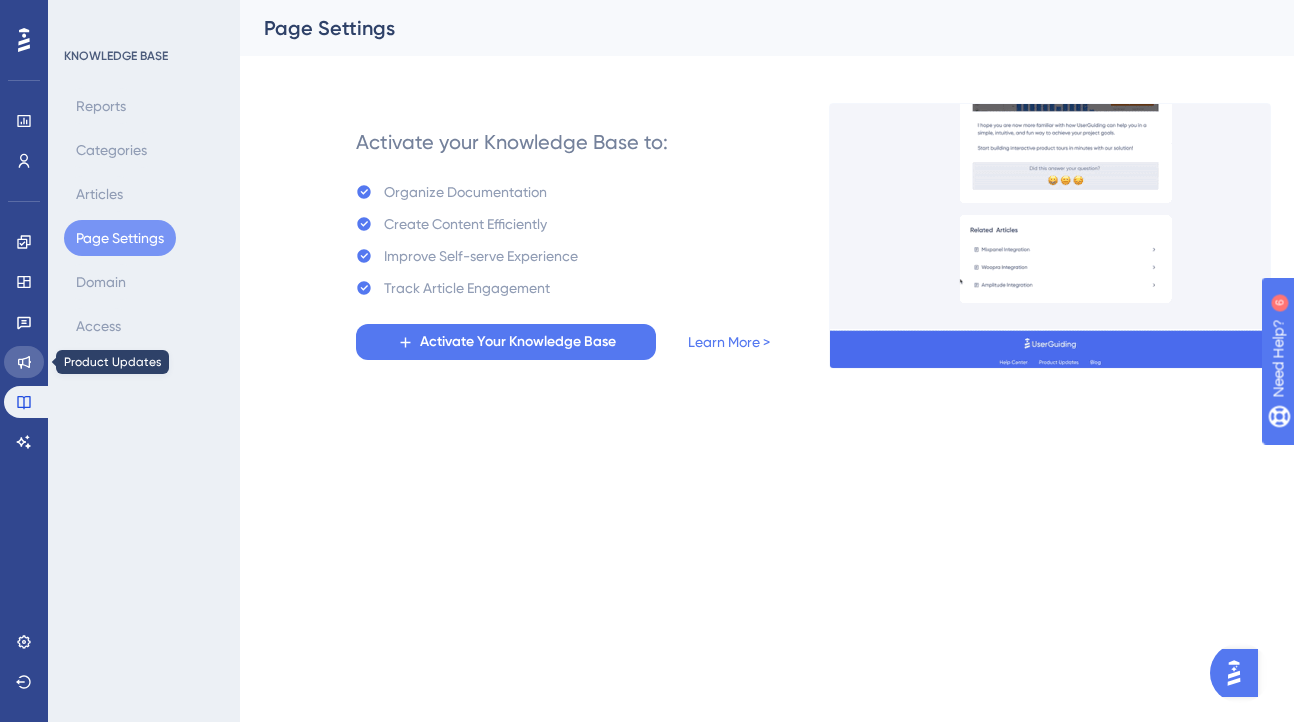 click 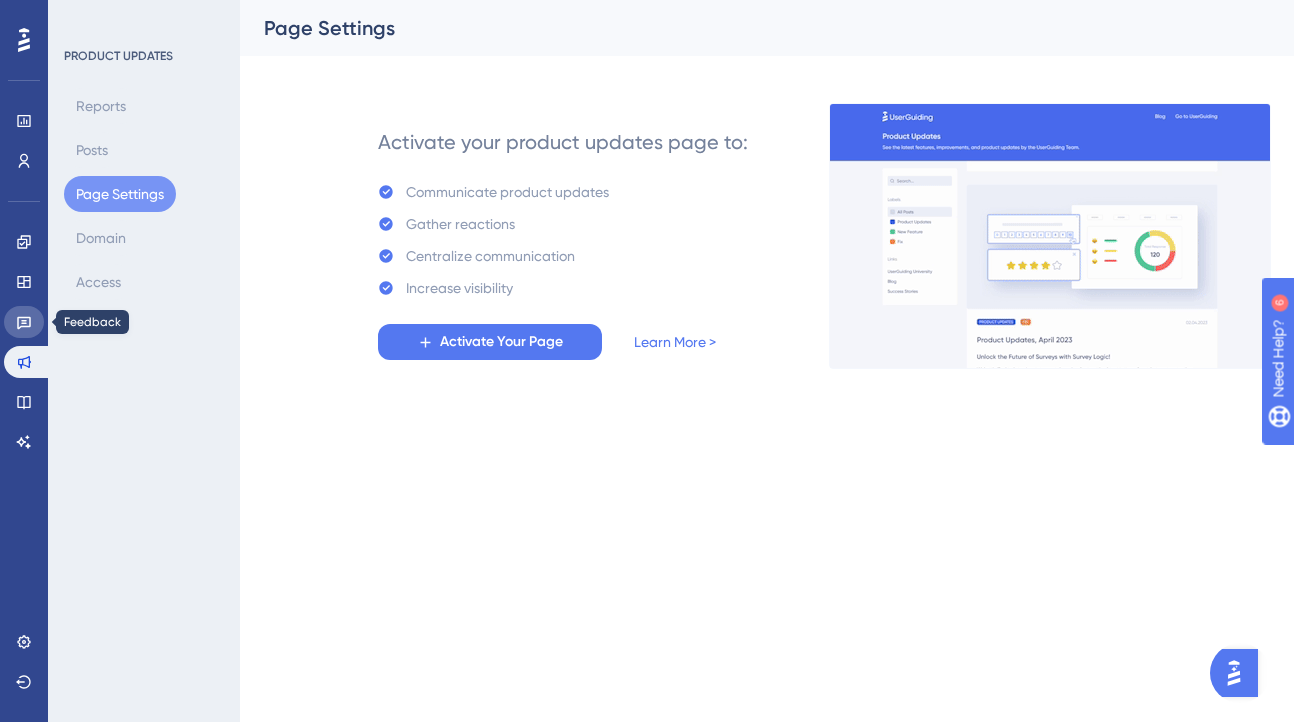 click at bounding box center [24, 322] 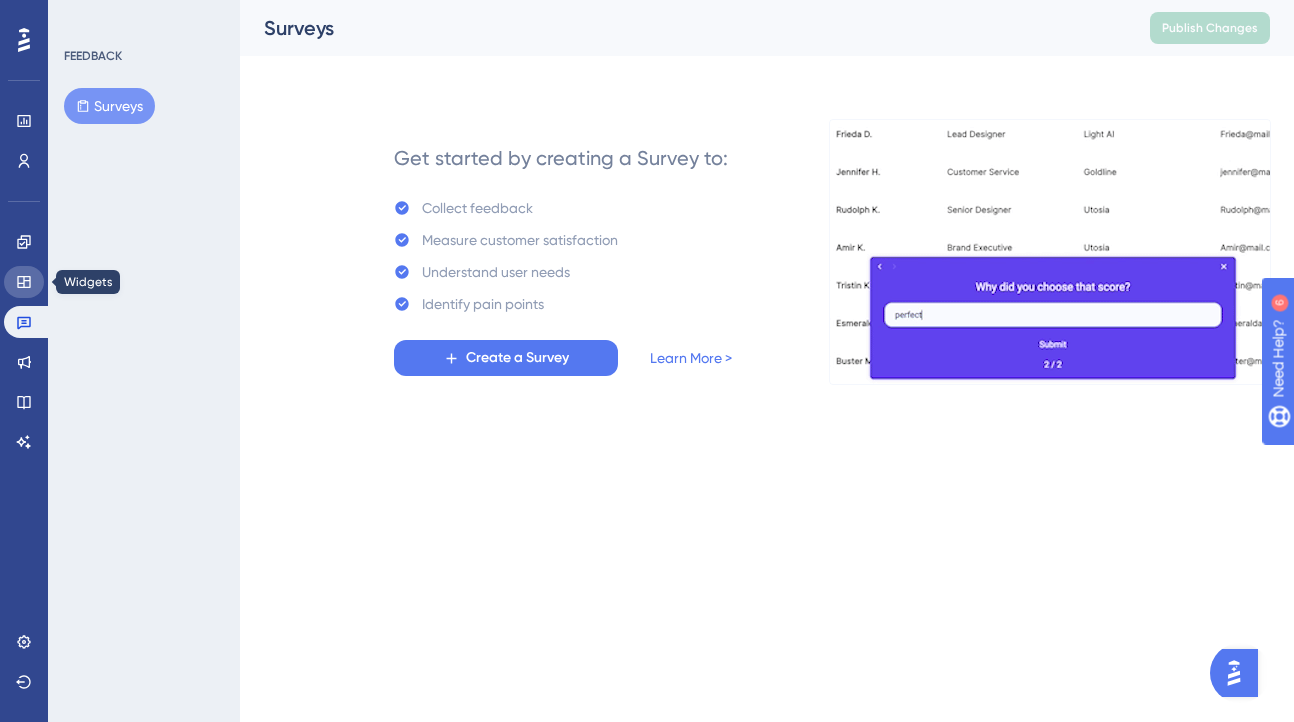 click 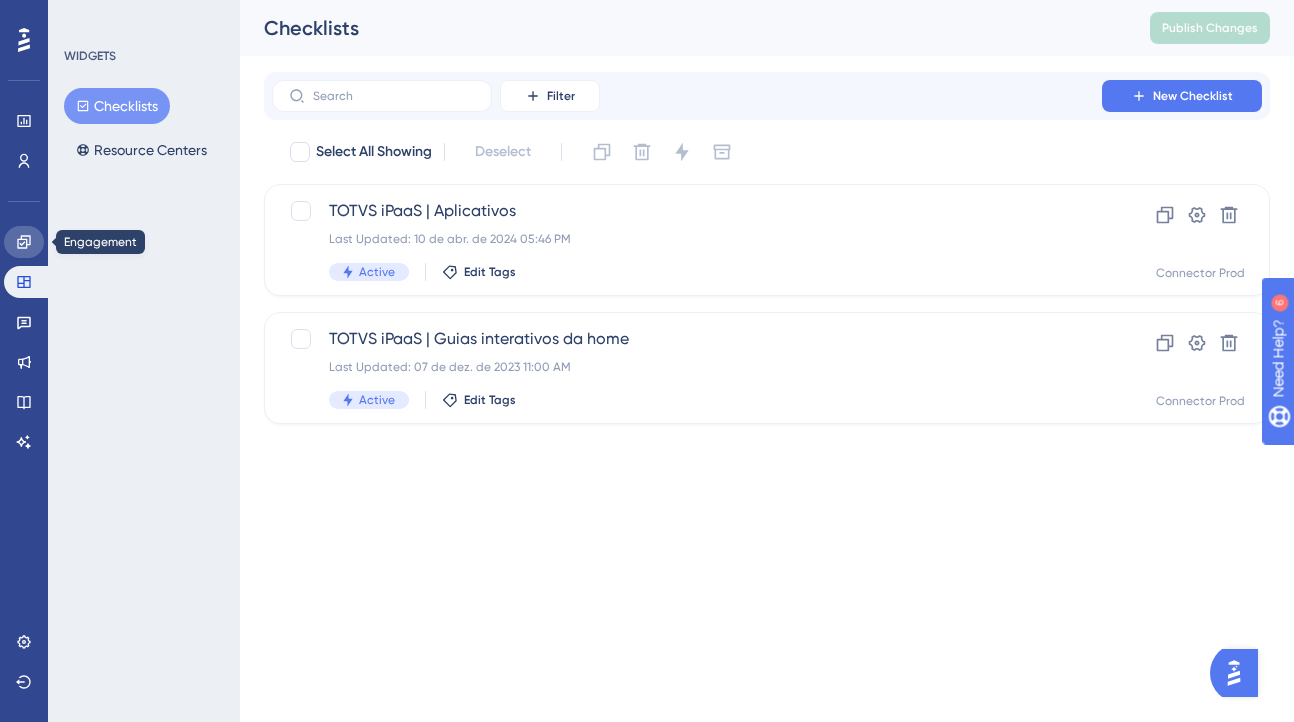 click at bounding box center (24, 242) 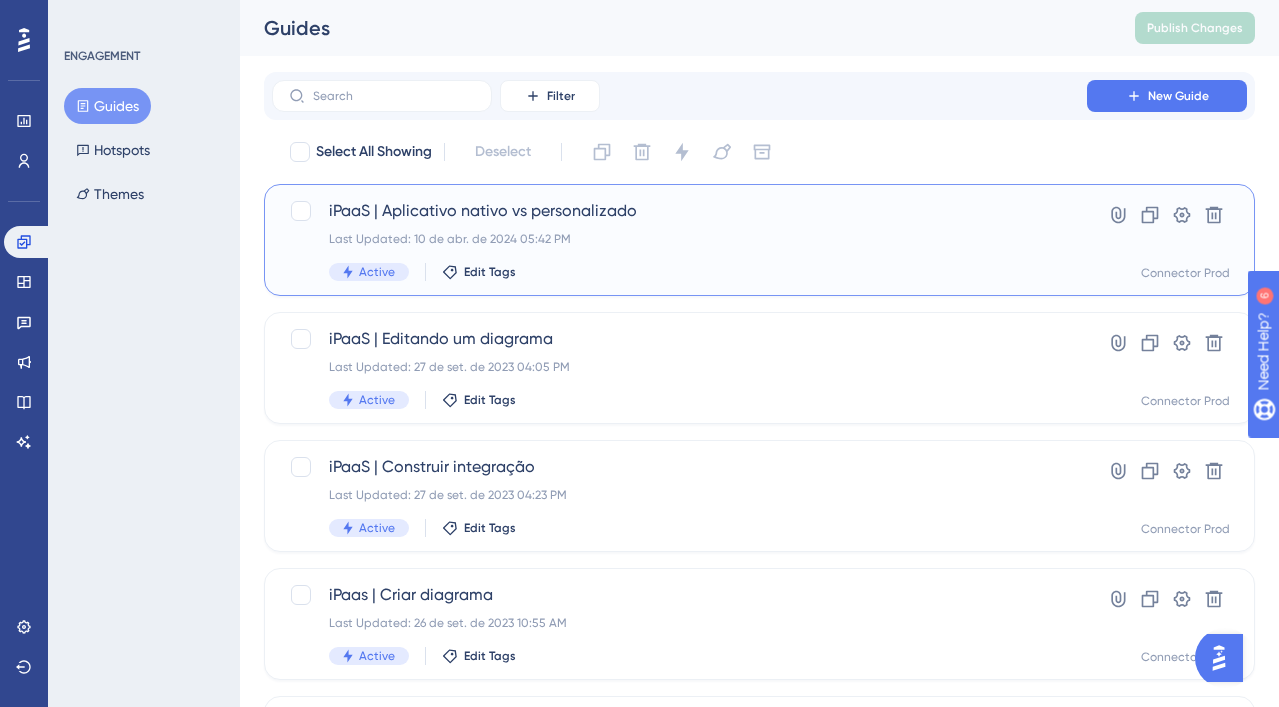 click on "iPaaS | Aplicativo nativo vs personalizado Last Updated: 10 de abr. de 2024 05:42 PM Active Edit Tags" at bounding box center (679, 240) 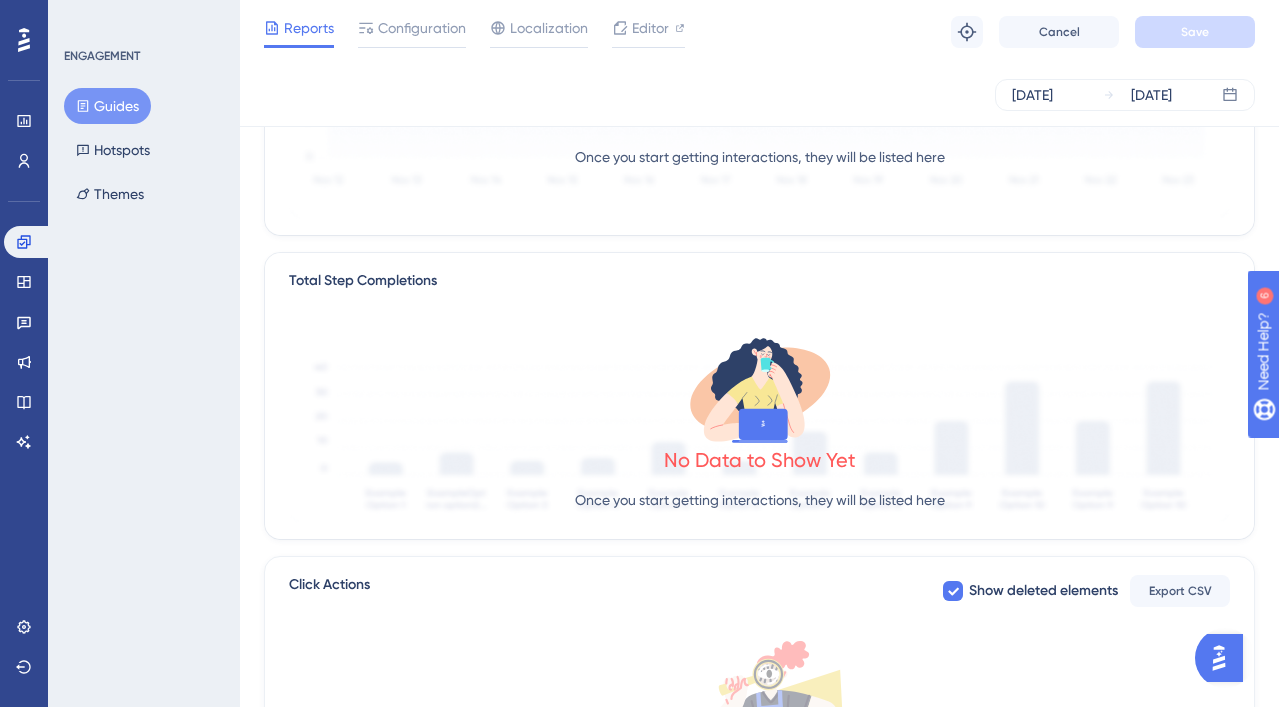 scroll, scrollTop: 0, scrollLeft: 0, axis: both 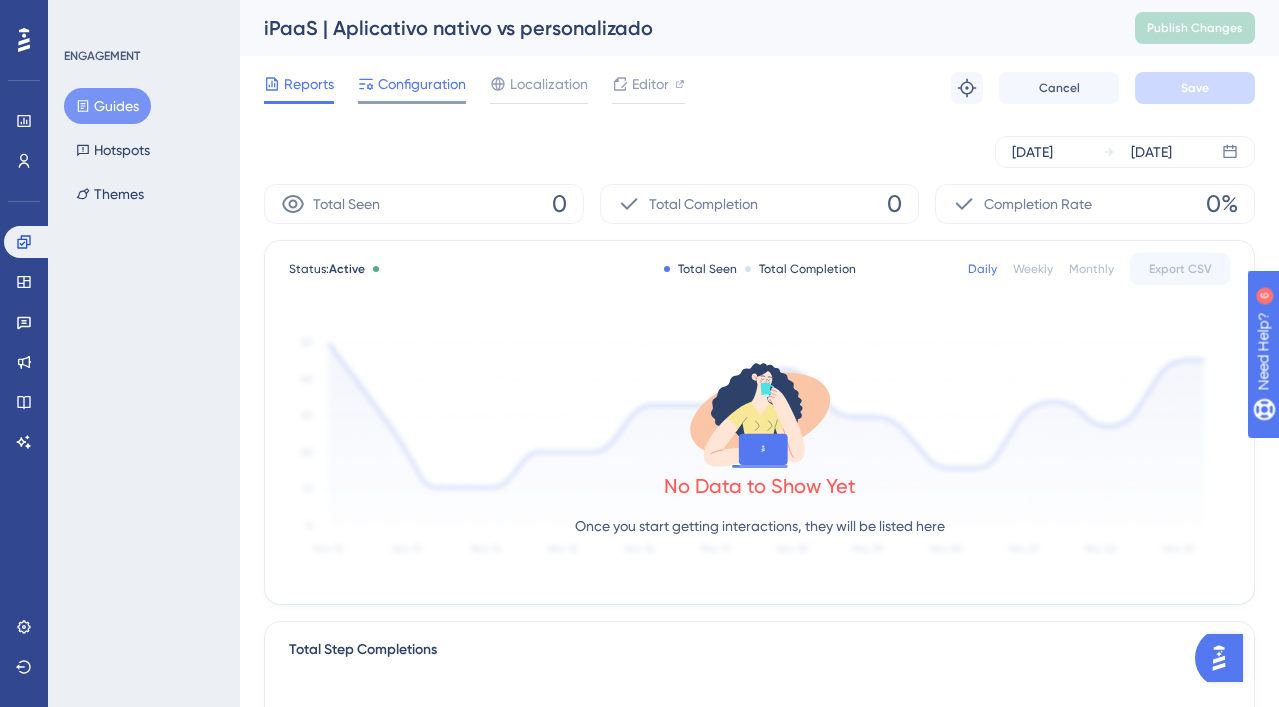 click 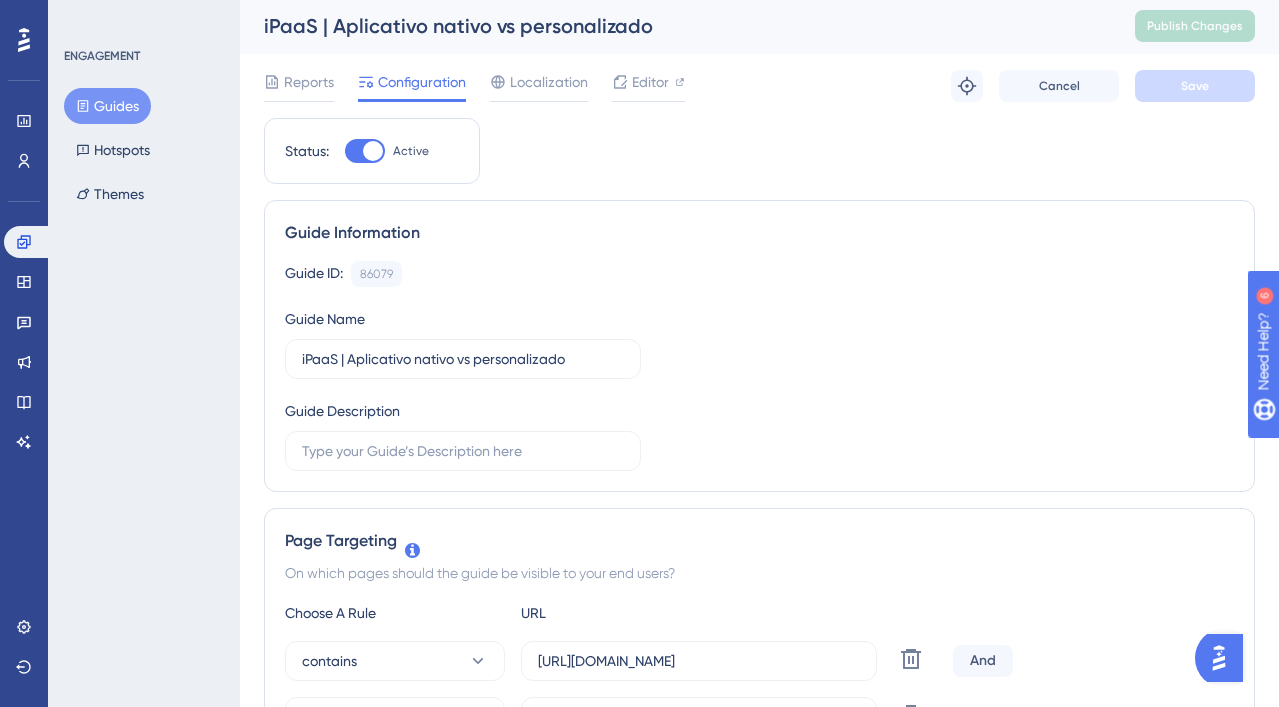 scroll, scrollTop: 0, scrollLeft: 0, axis: both 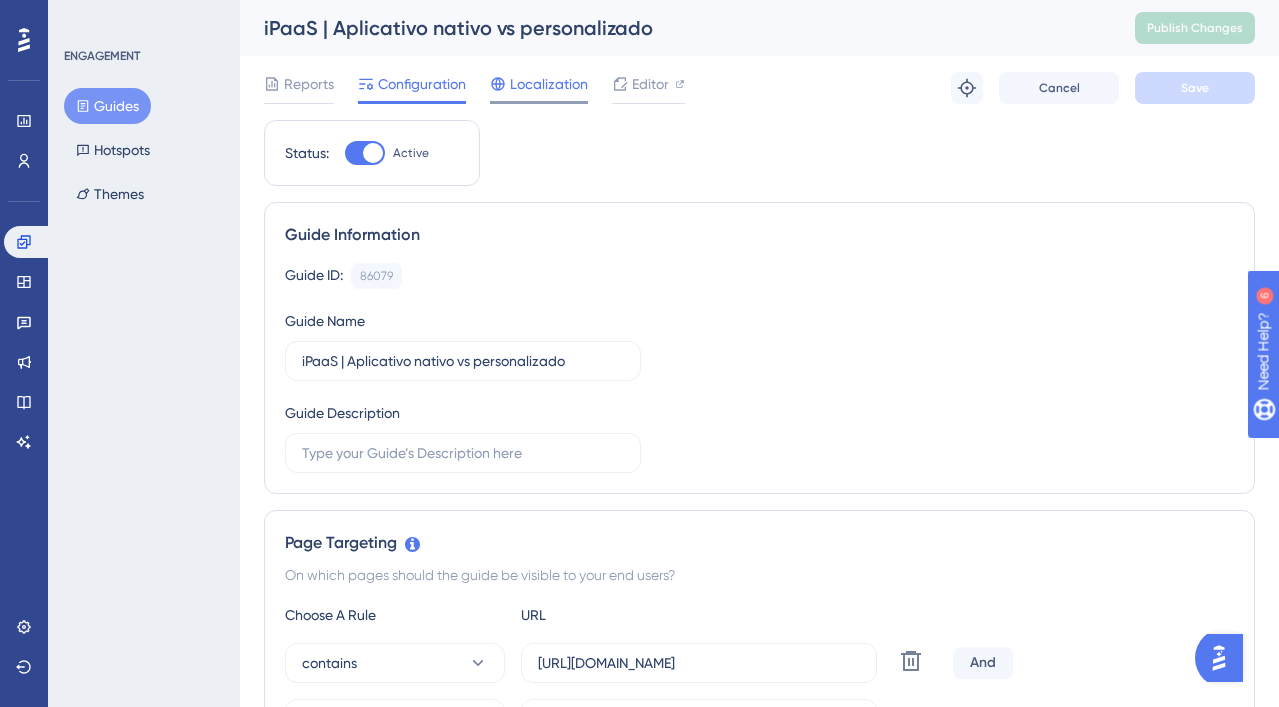 click on "Localization" at bounding box center [549, 84] 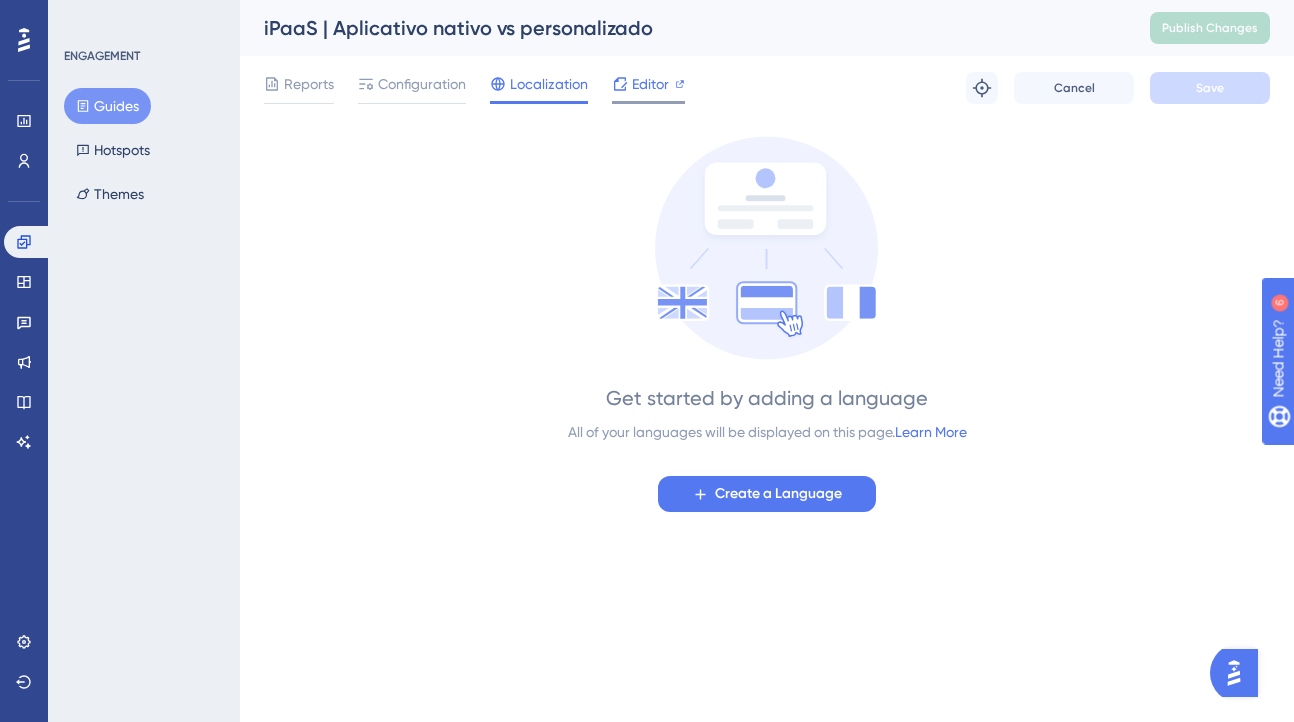 click 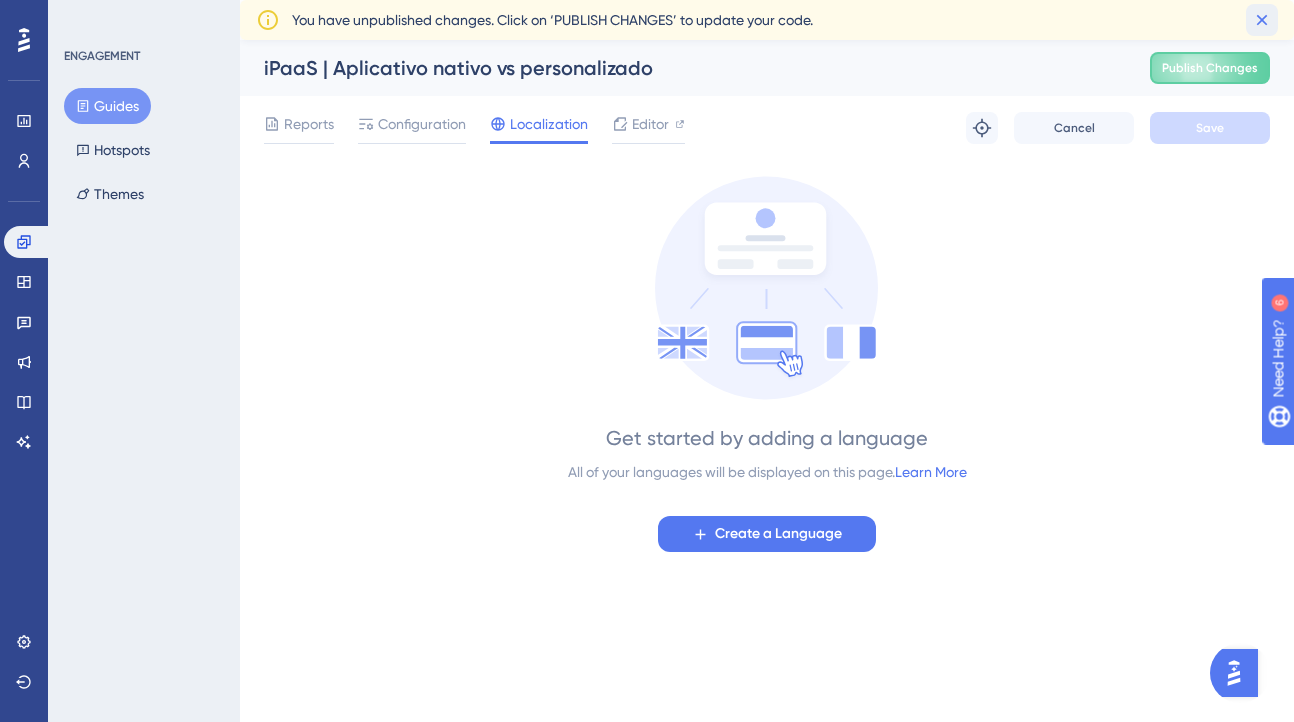 click 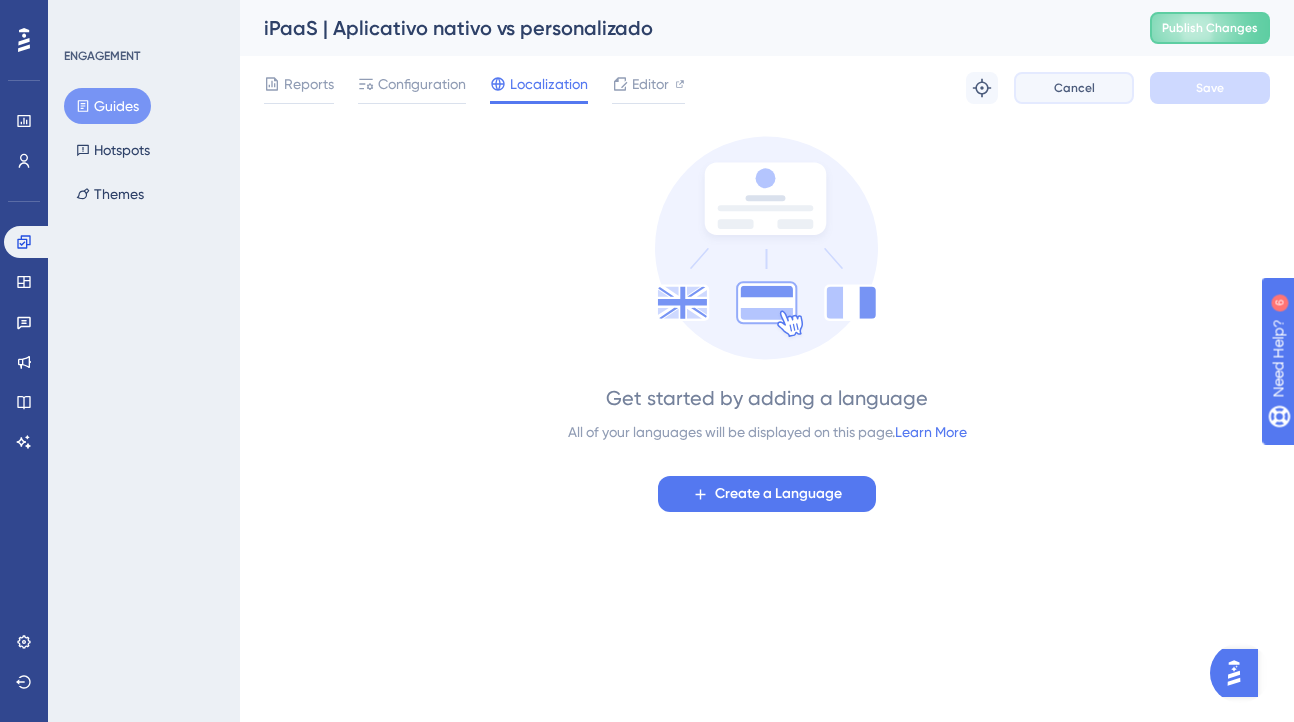 click on "Cancel" at bounding box center (1074, 88) 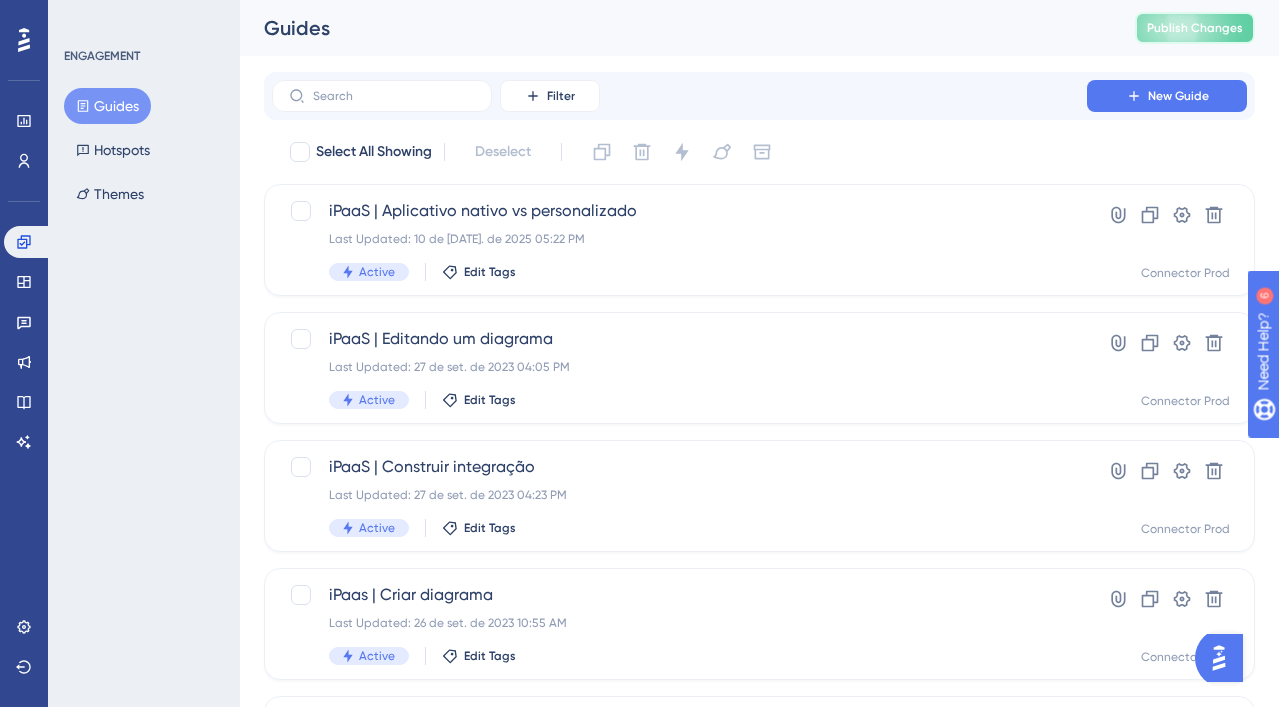 click on "Publish Changes" at bounding box center [1195, 28] 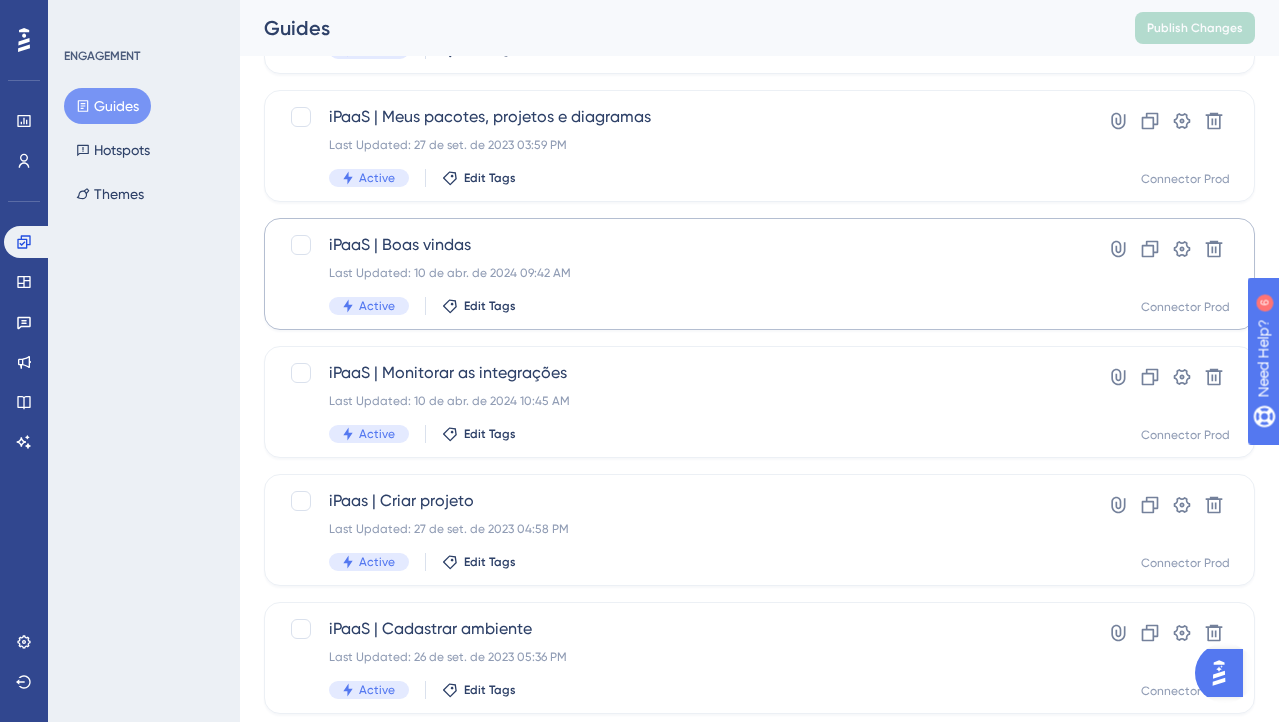 scroll, scrollTop: 607, scrollLeft: 0, axis: vertical 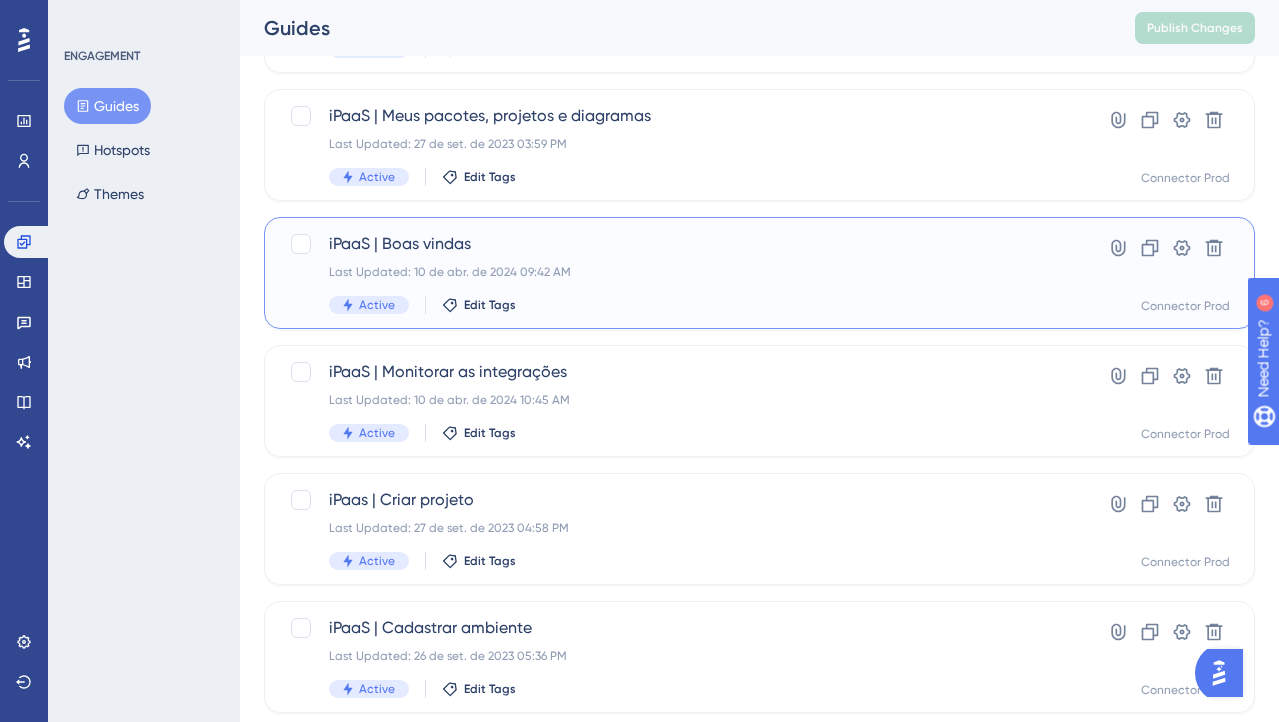 click on "Last Updated: 10 de abr. de 2024 09:42 AM" at bounding box center [679, 272] 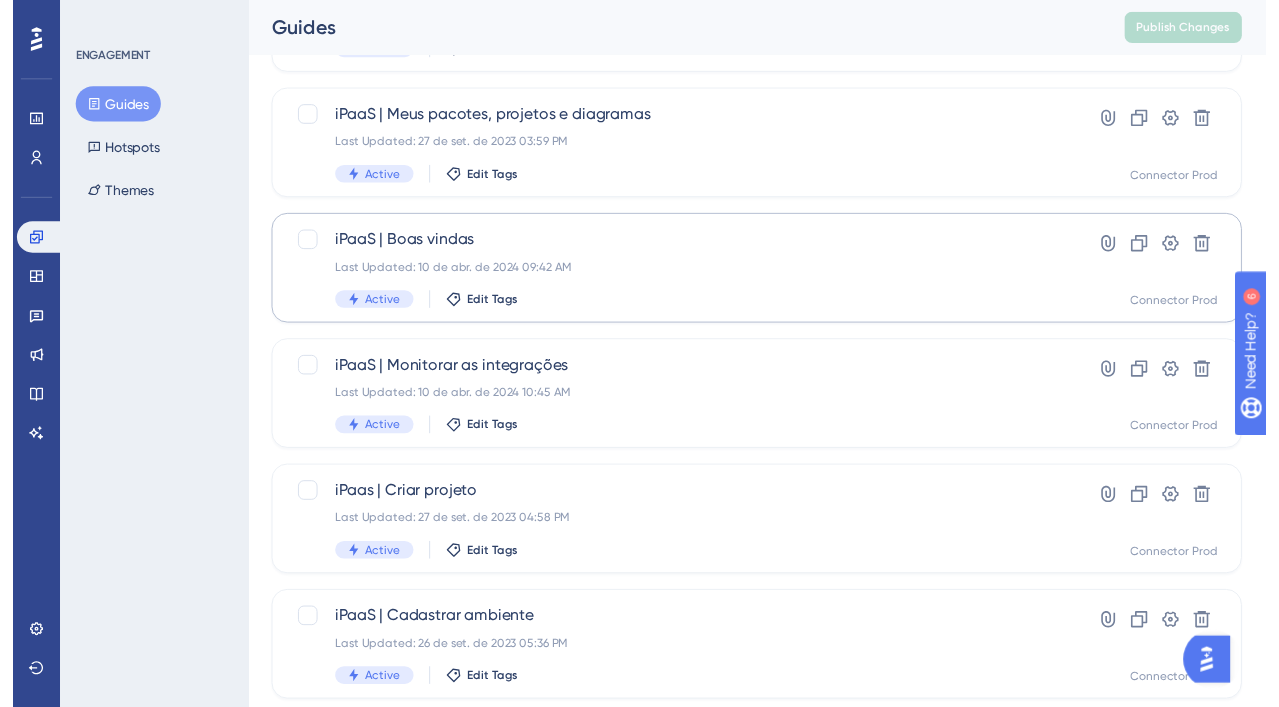 scroll, scrollTop: 0, scrollLeft: 0, axis: both 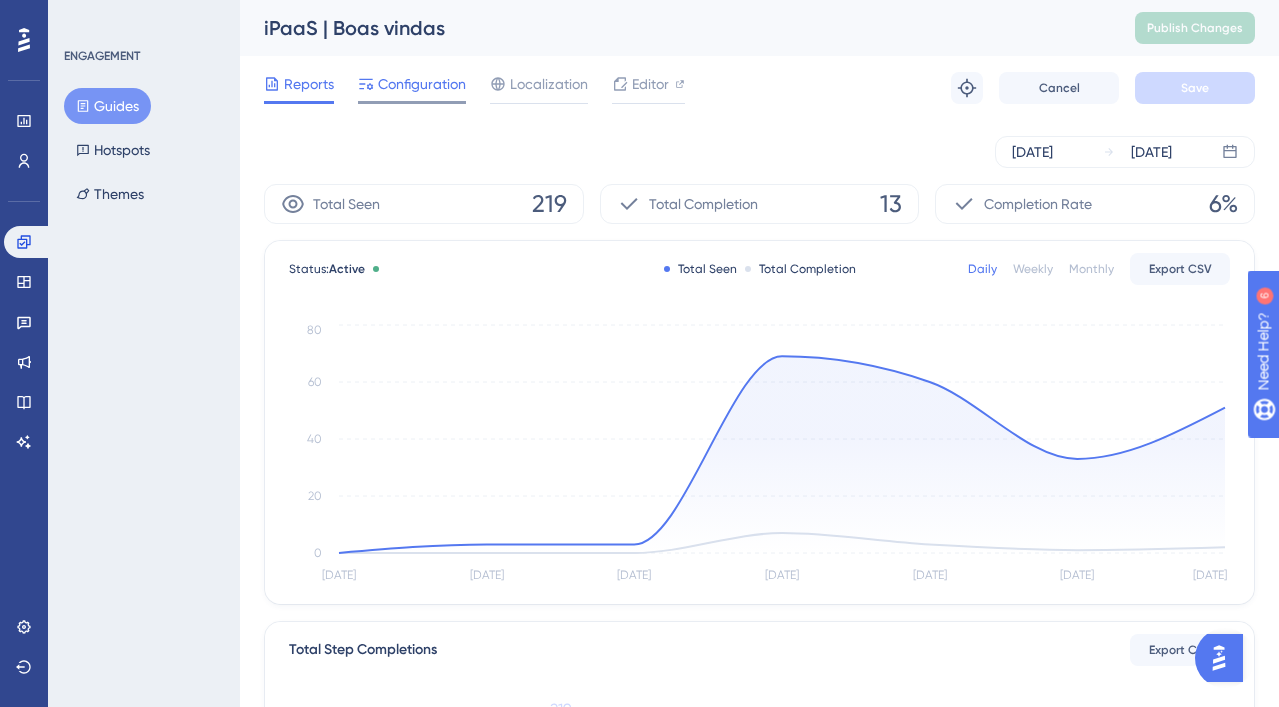 click on "Configuration" at bounding box center [422, 84] 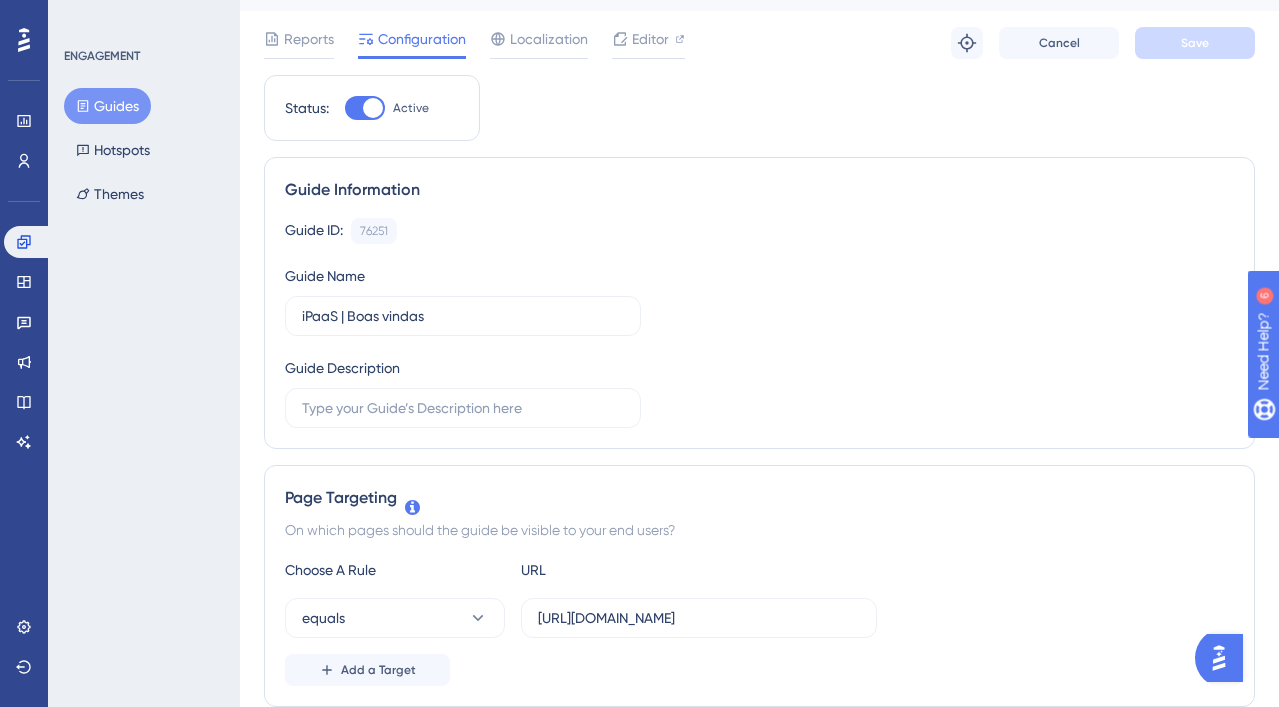 scroll, scrollTop: 0, scrollLeft: 0, axis: both 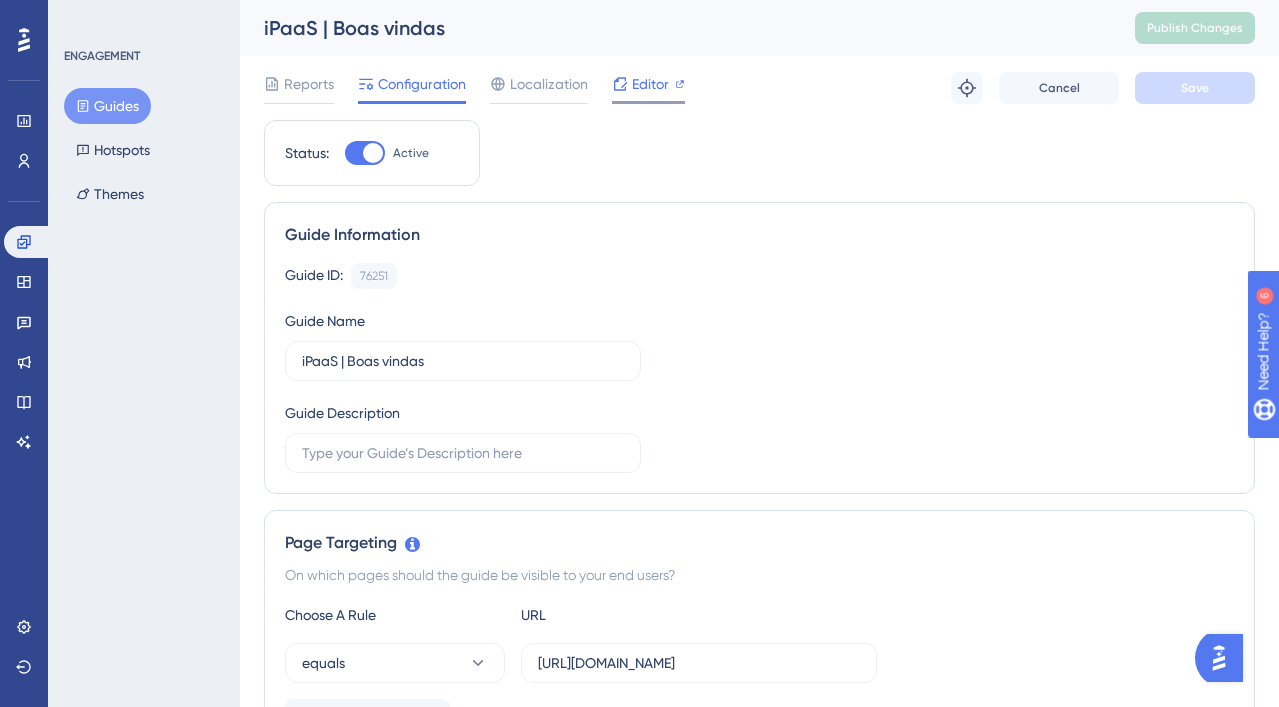 click on "Editor" at bounding box center [650, 84] 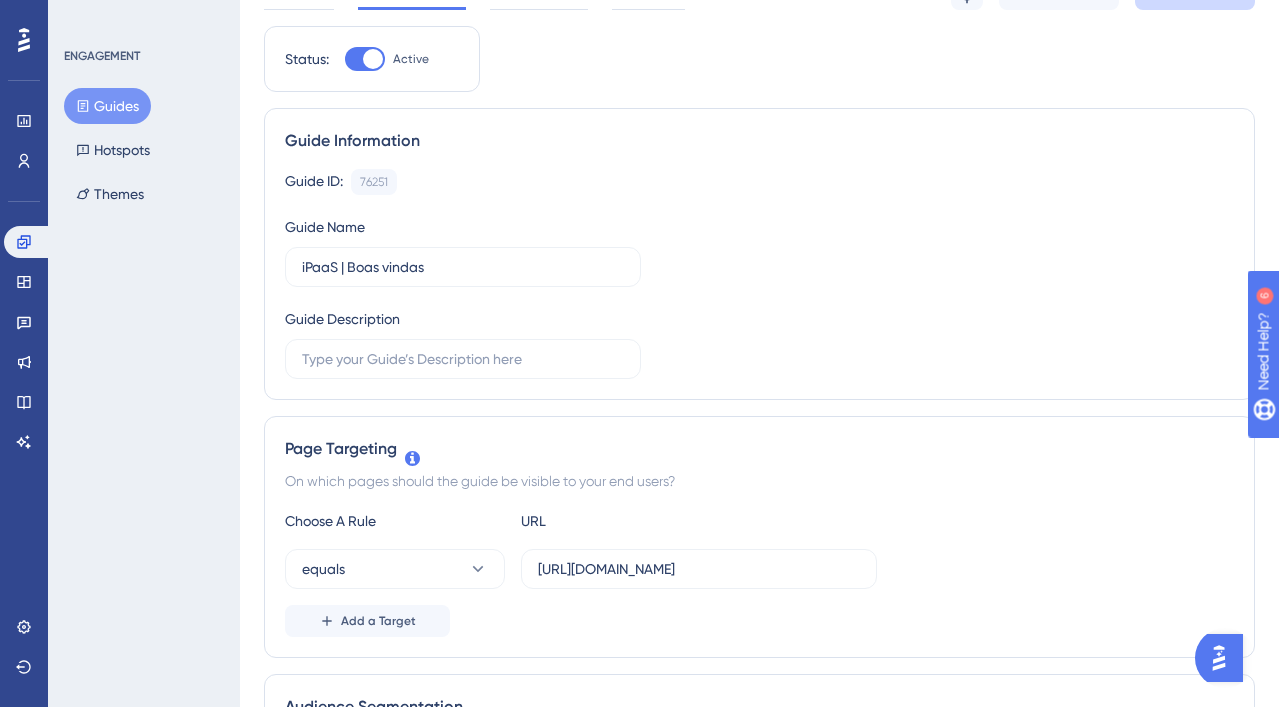 scroll, scrollTop: 0, scrollLeft: 0, axis: both 